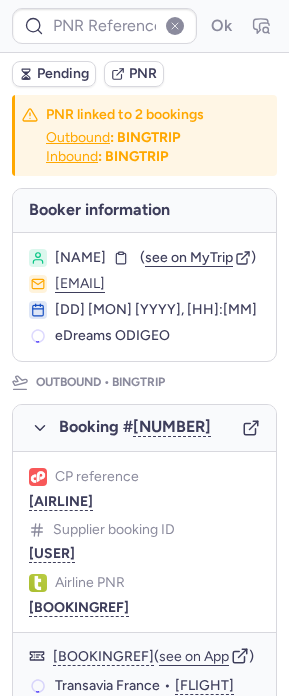 scroll, scrollTop: 0, scrollLeft: 0, axis: both 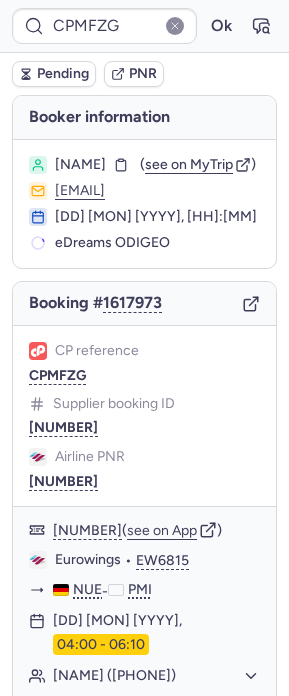 type on "[AIRLINE]" 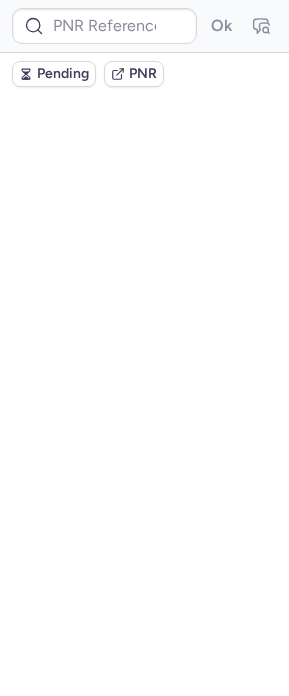 scroll, scrollTop: 0, scrollLeft: 0, axis: both 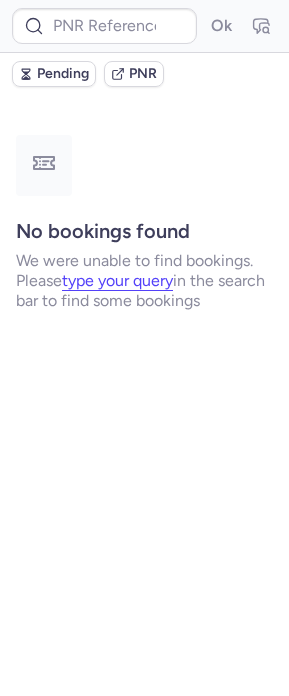 type on "CPMFZG" 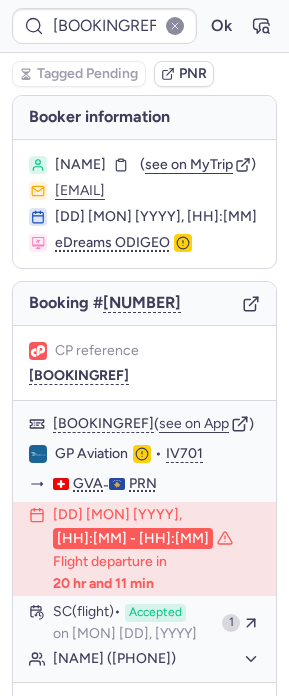 drag, startPoint x: 266, startPoint y: 251, endPoint x: 25, endPoint y: 251, distance: 241 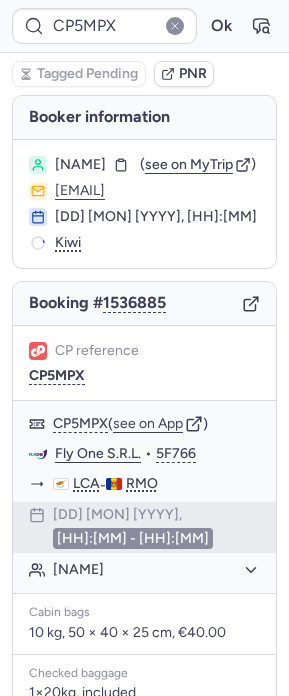 type on "[BOOKINGREF]" 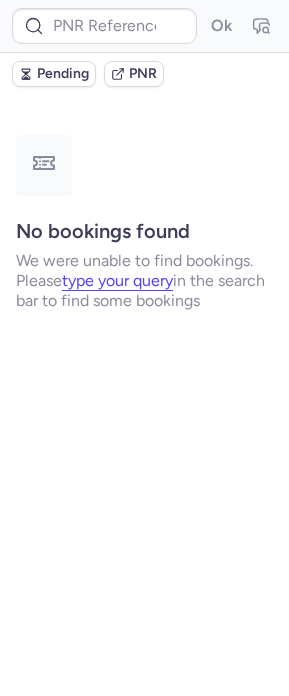type on "[NUMBER]" 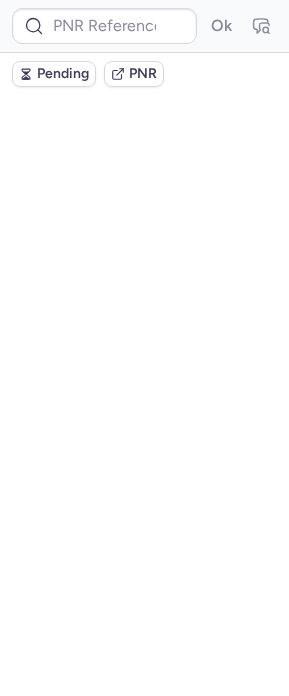 scroll, scrollTop: 0, scrollLeft: 0, axis: both 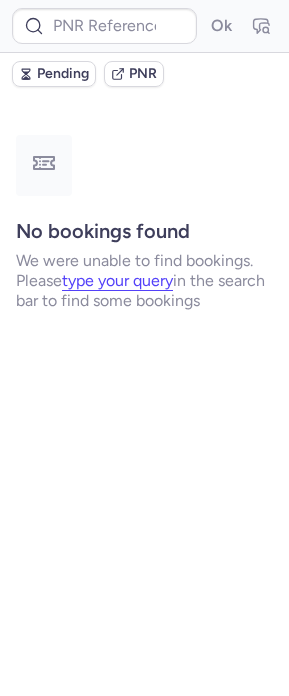 type on "[NUMBER]" 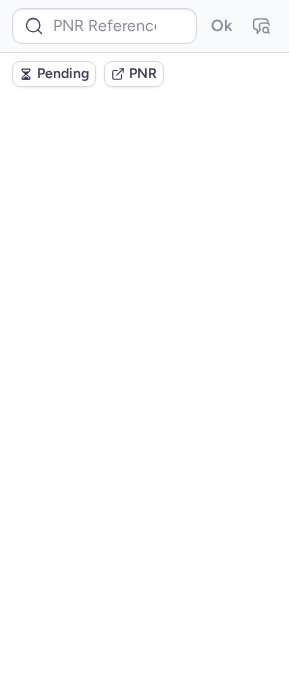 scroll, scrollTop: 0, scrollLeft: 0, axis: both 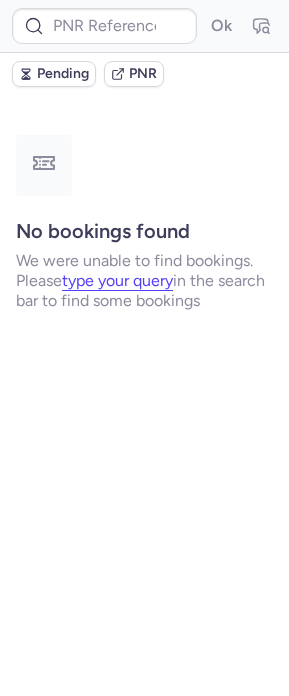 type on "[NUMBER]" 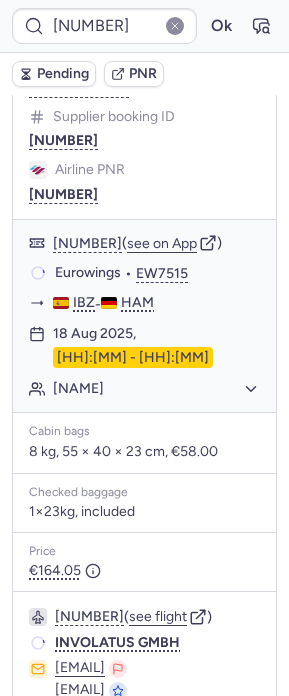 scroll, scrollTop: 0, scrollLeft: 0, axis: both 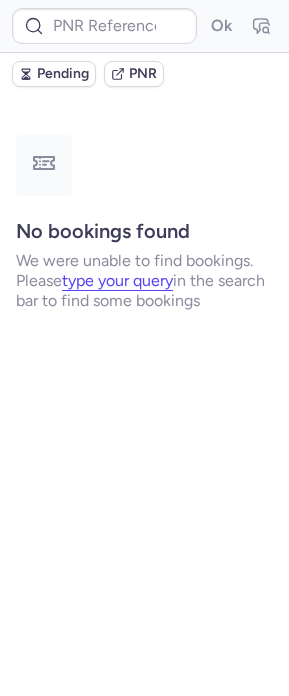 type on "[NUMBER]" 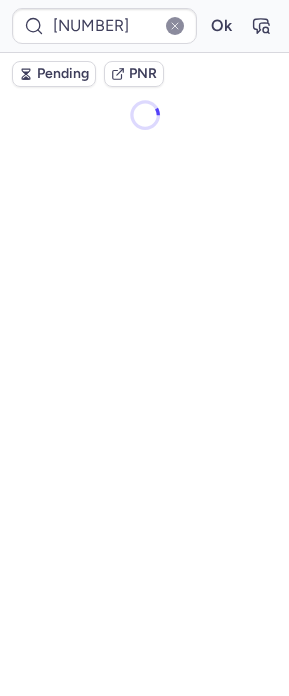 scroll, scrollTop: 0, scrollLeft: 0, axis: both 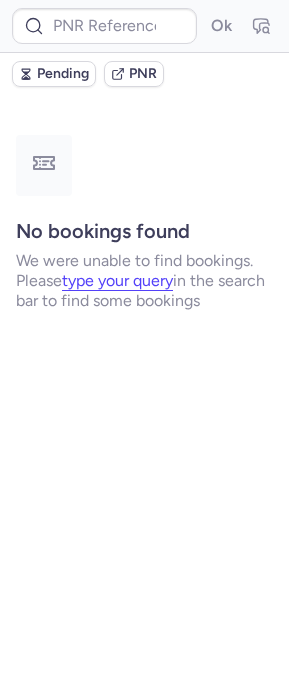 type on "7370168" 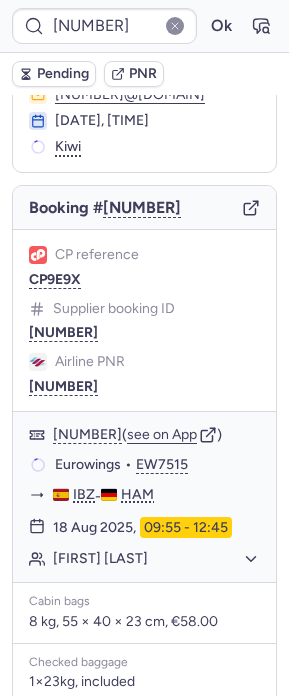 scroll, scrollTop: 372, scrollLeft: 0, axis: vertical 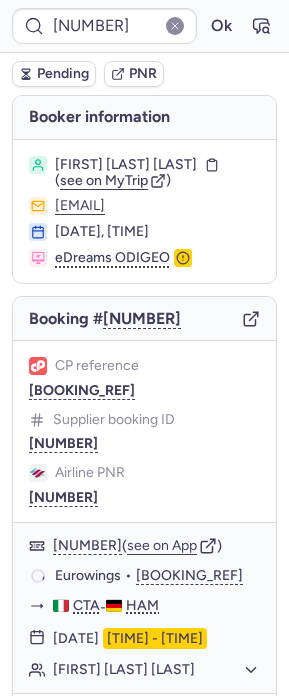 type on "[NUMBER]" 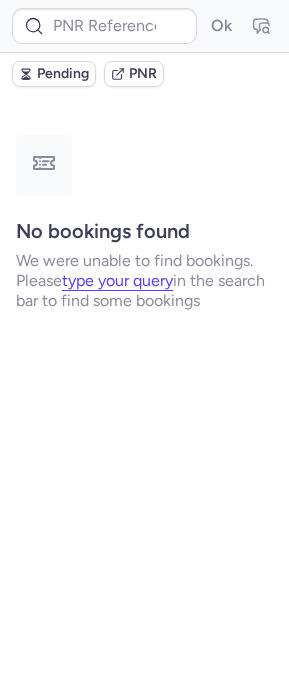 type on "[NUMBER]" 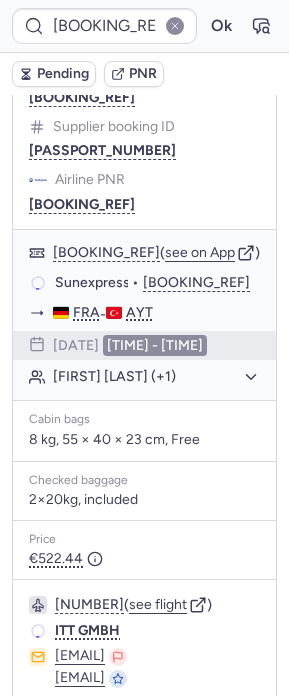 scroll, scrollTop: 424, scrollLeft: 0, axis: vertical 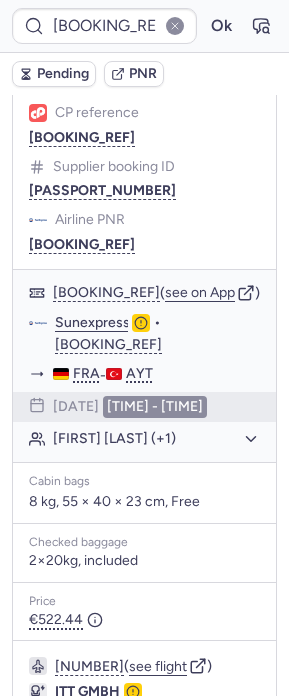 type on "[BOOKING_REF]" 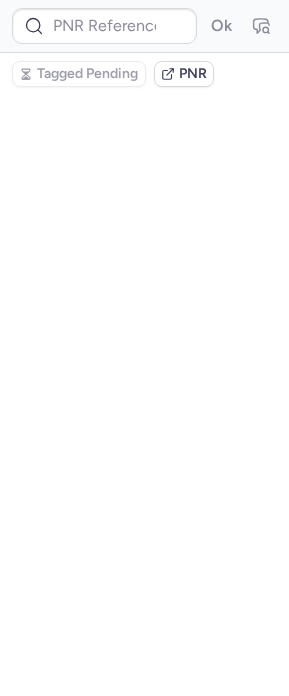 scroll, scrollTop: 0, scrollLeft: 0, axis: both 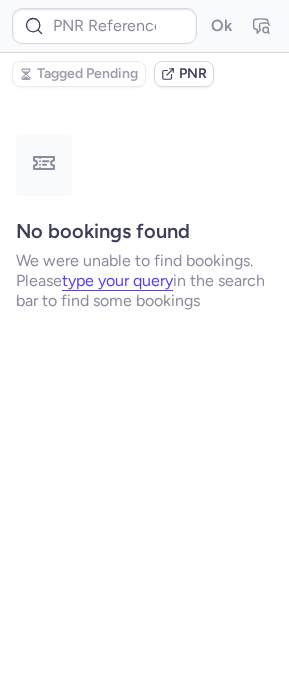click on "Ok" at bounding box center [144, 26] 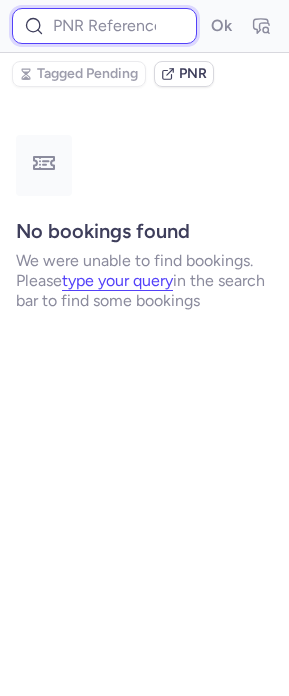 click at bounding box center [104, 26] 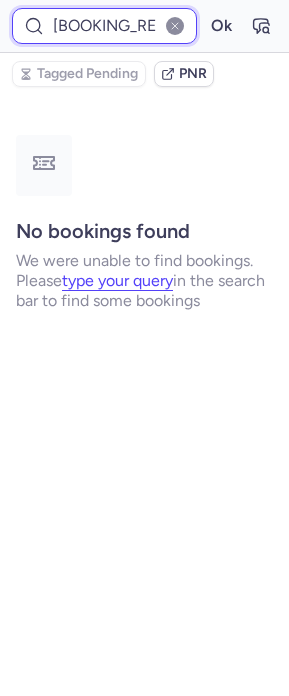 click on "Ok" at bounding box center (221, 26) 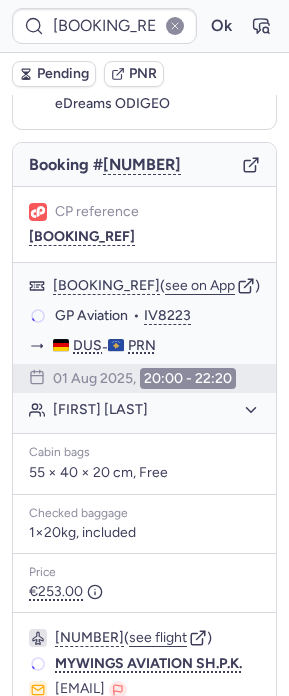 scroll, scrollTop: 141, scrollLeft: 0, axis: vertical 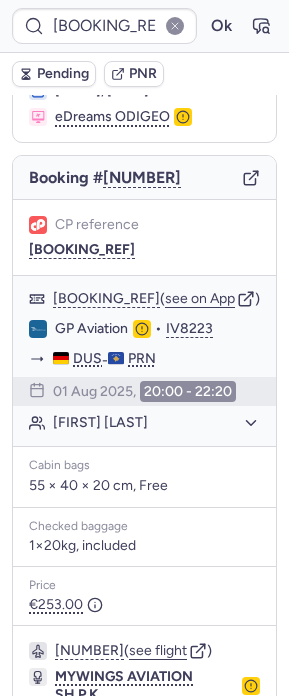 type on "[BOOKING_REF]" 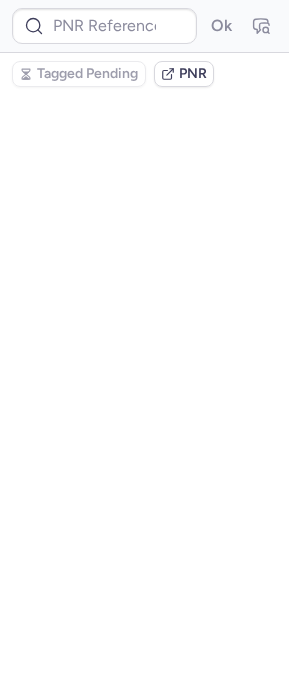 scroll, scrollTop: 0, scrollLeft: 0, axis: both 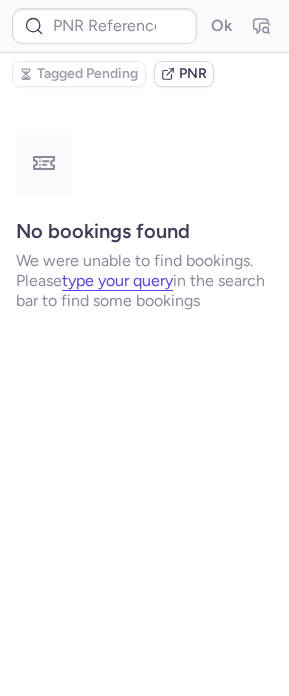 type on "[NUMBER]" 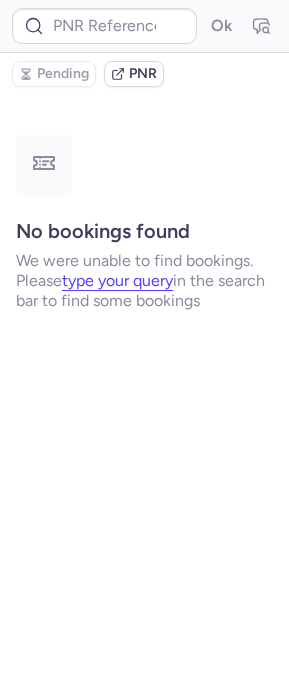 type on "[BOOKING_REF]" 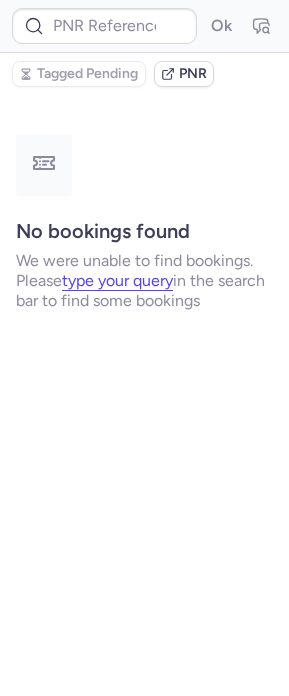 type on "[BOOKING_REF]" 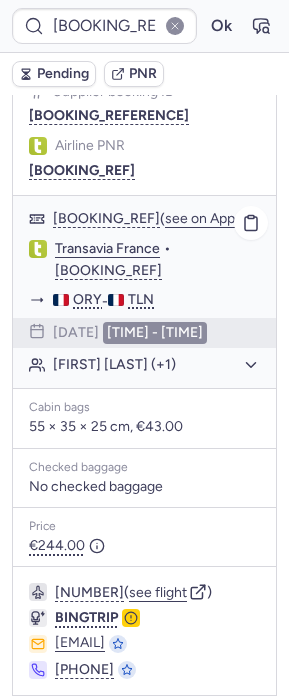 scroll, scrollTop: 1337, scrollLeft: 0, axis: vertical 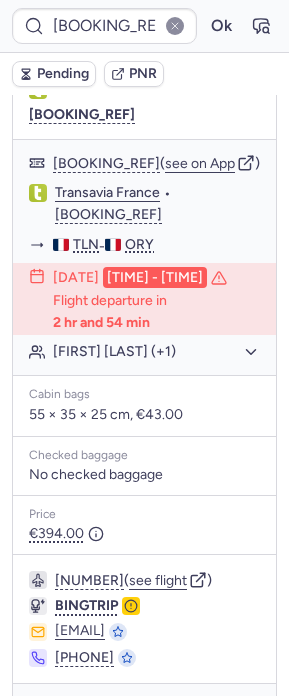 click 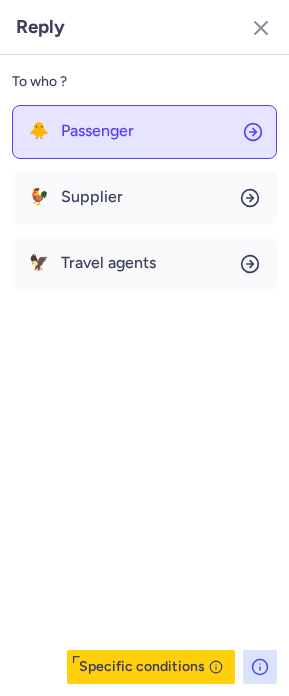 click on "🐥 Passenger" 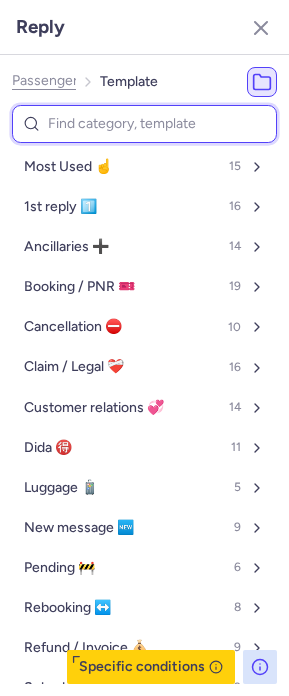type on "c" 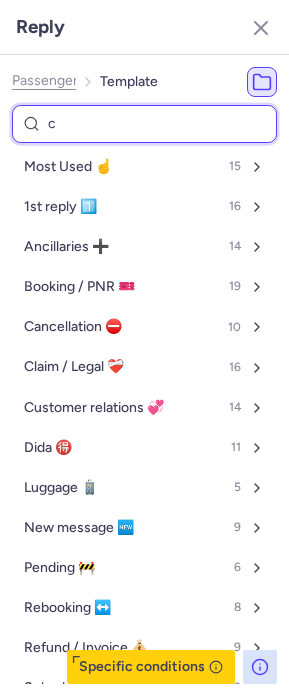select on "en" 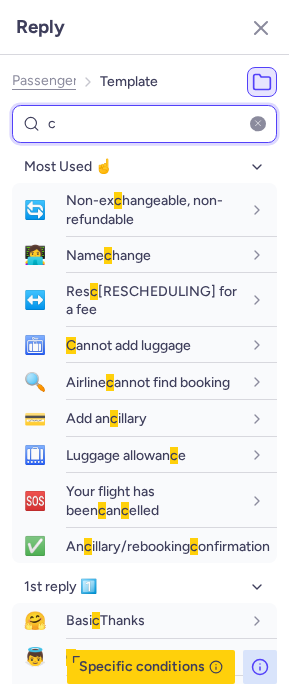 click on "C Most Used ☝️ 15 🔄 Non-exchangeable, non-refundable fr en de nl pt es it ru en 👩‍💻 Name change fr en de nl pt es it ru en ↔️ Rescheduling for a fee fr en de nl pt es it ru en 🛅 Cannot add luggage fr en de nl pt es it ru en 🔍 Airline cannot find booking fr en de nl pt es it ru en 💳 Add an cillary fr en de nl pt es it ru en 🛄 Luggage allowance fr en de nl pt es it ru en 🆘 Your flight has been cancelled fr en de nl pt es it ru en ✅ Ancillary/rebooking confirmation fr en de nl pt es it ru en 1st reply 1️⃣ 16 🤗 Basic Thanks fr en de nl pt es it ru en 👼 Child registered as Adult fr en de nl pt es it ru en 🧾 Invoice request fr en de nl pt es it ru en 🛄 Luggage allowance fr en de nl pt es it ru en 🔄 Non-exchangeable, non-refundable fr en de nl pt es it ru en 🎟️ Resend voucher fr en de nl pt es it ru en 💻 SC - Explanation fr en de nl pt es it ru en 🏴‍☠️ SC accepted - pax complaint" at bounding box center [144, 394] 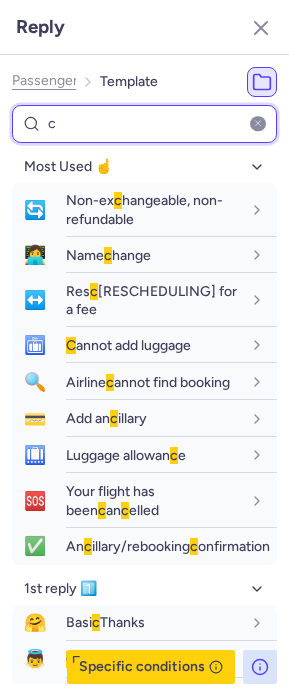 click on "c" at bounding box center (144, 124) 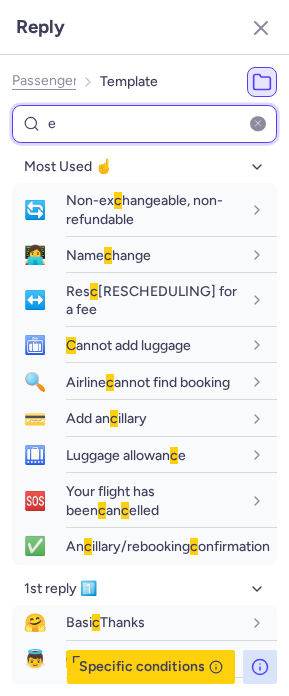 type on "es" 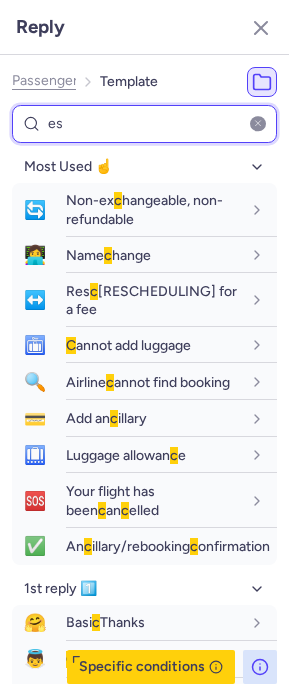 select on "en" 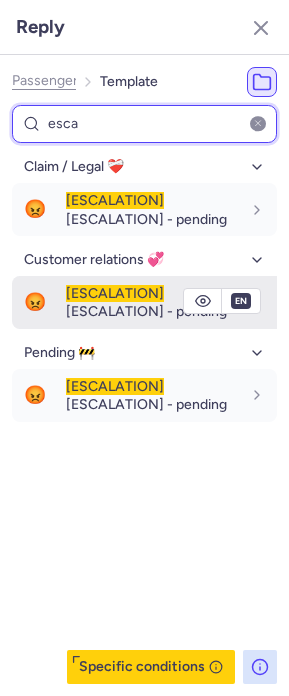 type on "esca" 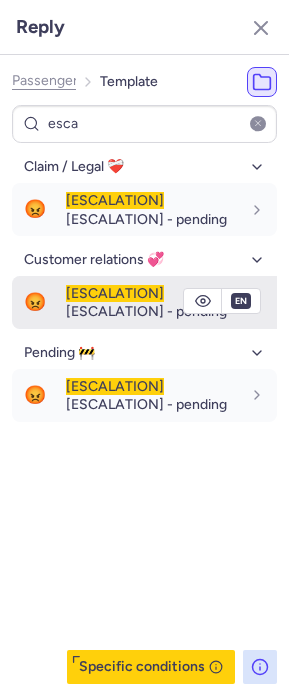 click on "[ESCALATION] - pending" at bounding box center [146, 302] 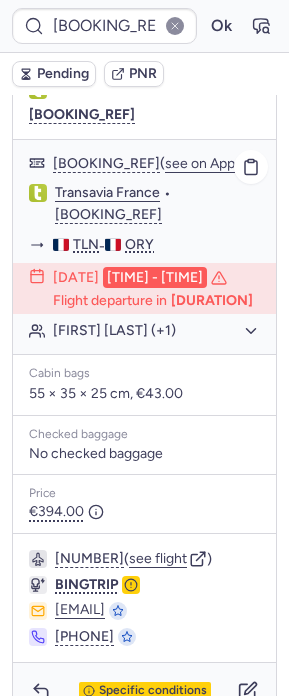 scroll, scrollTop: 0, scrollLeft: 0, axis: both 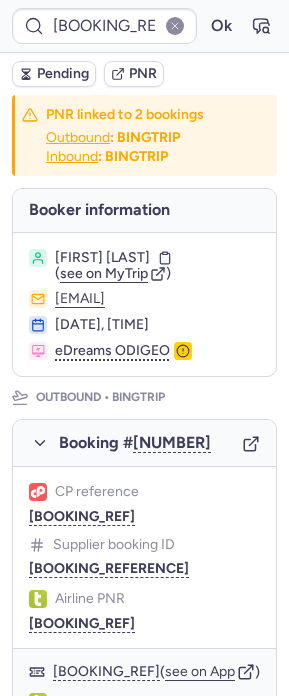 click on "Pending" at bounding box center (63, 74) 